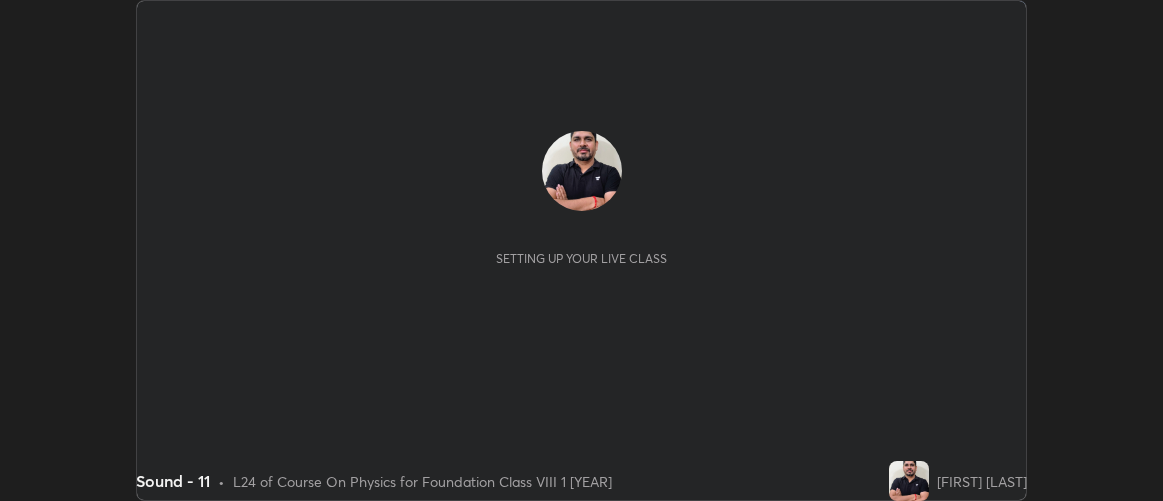 scroll, scrollTop: 0, scrollLeft: 0, axis: both 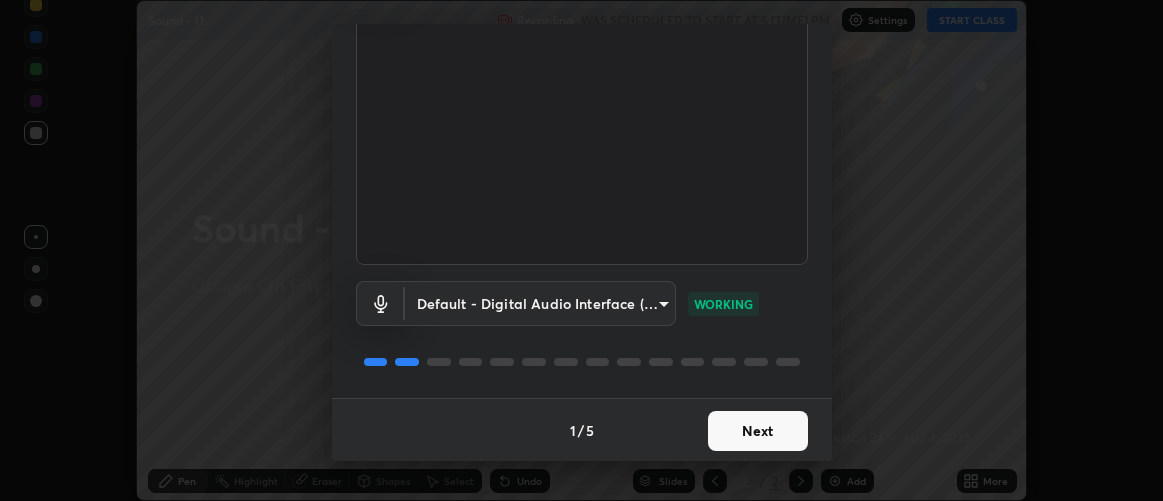 click on "Next" at bounding box center (758, 431) 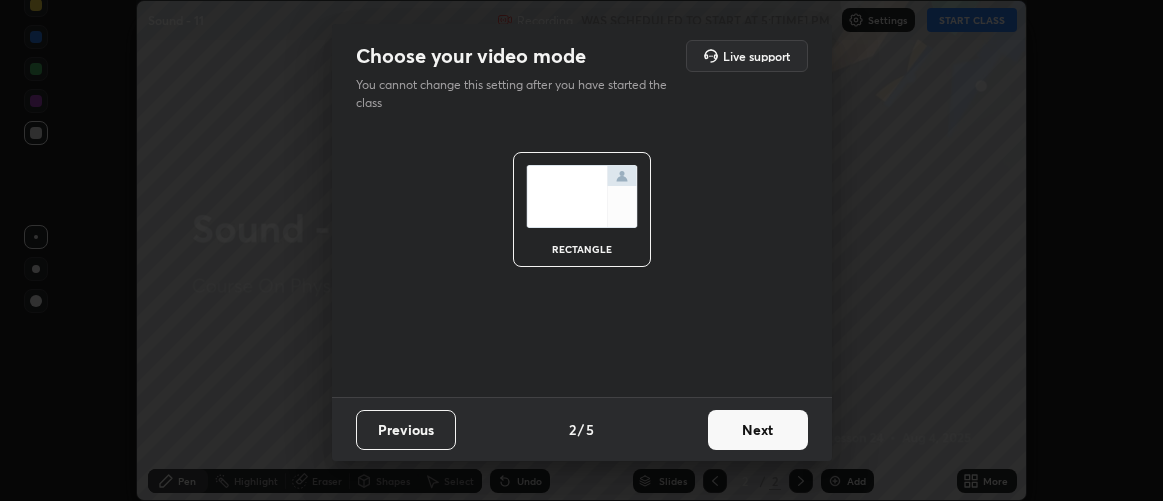 scroll, scrollTop: 0, scrollLeft: 0, axis: both 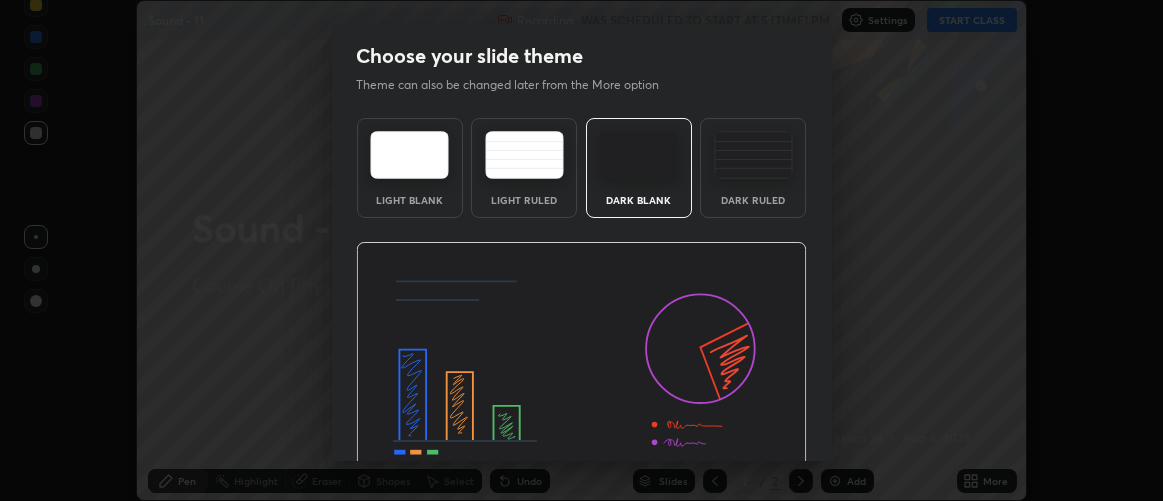 click at bounding box center [753, 155] 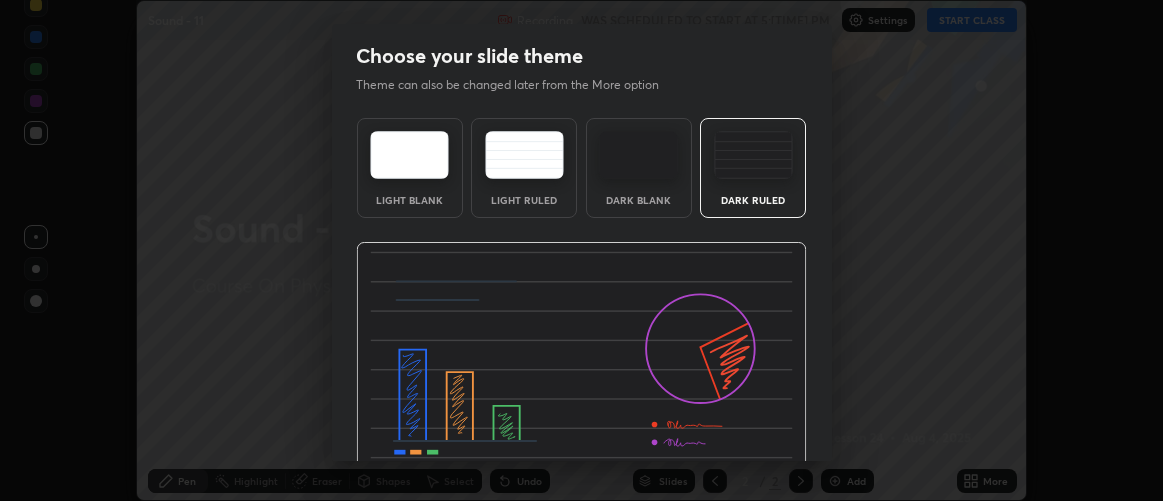scroll, scrollTop: 98, scrollLeft: 0, axis: vertical 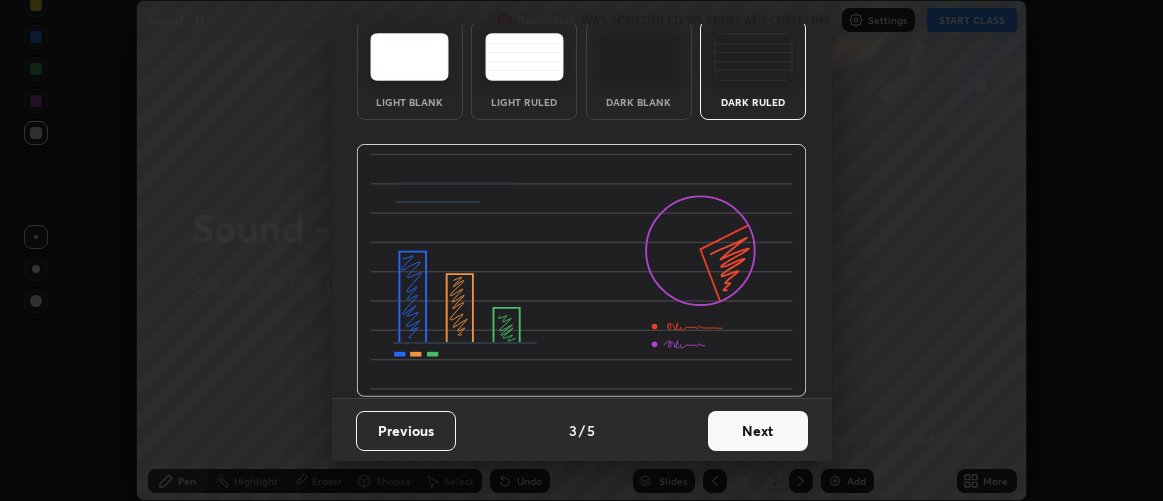 click on "Next" at bounding box center (758, 431) 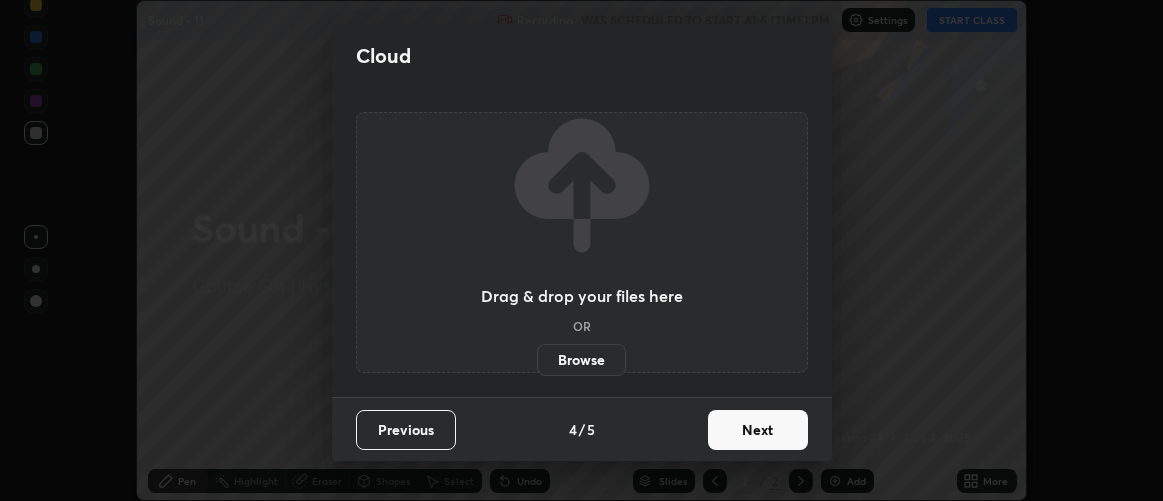 scroll, scrollTop: 0, scrollLeft: 0, axis: both 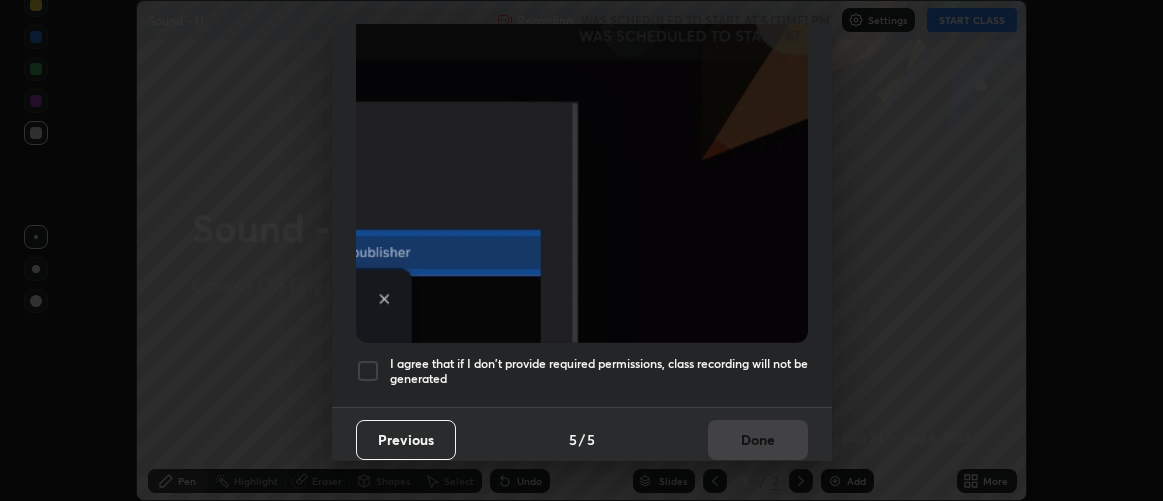 click at bounding box center (368, 371) 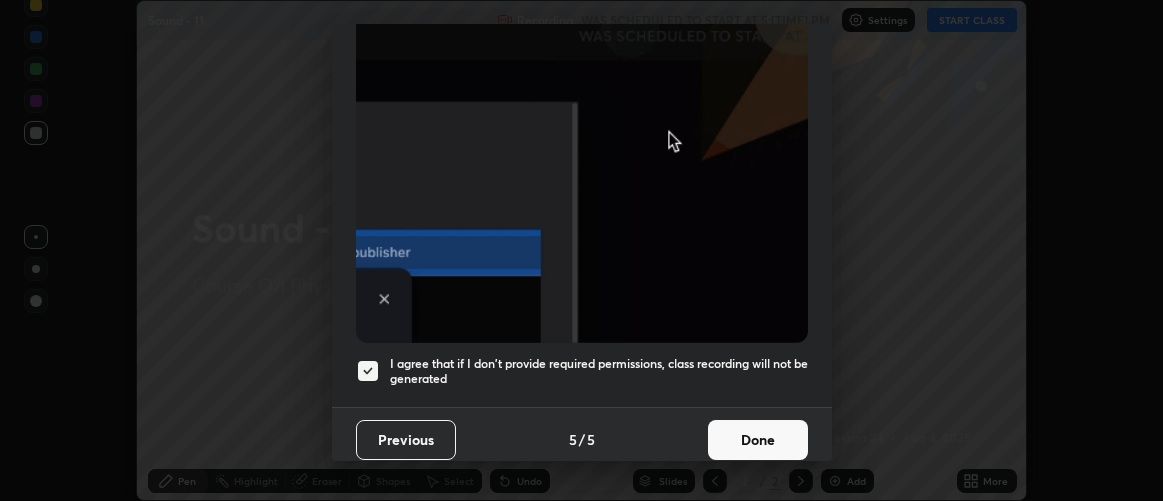 click on "Done" at bounding box center (758, 440) 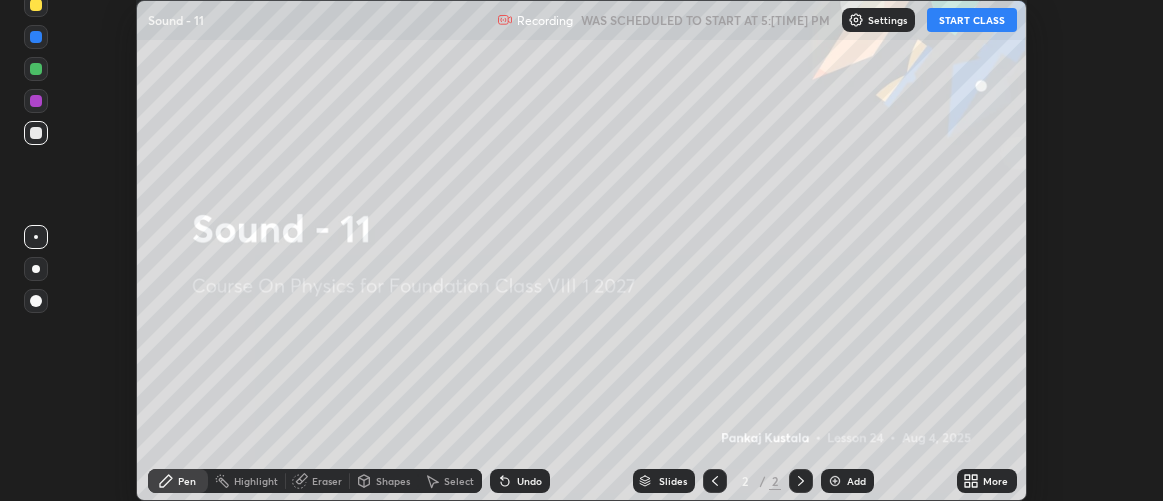 click on "START CLASS" at bounding box center (972, 20) 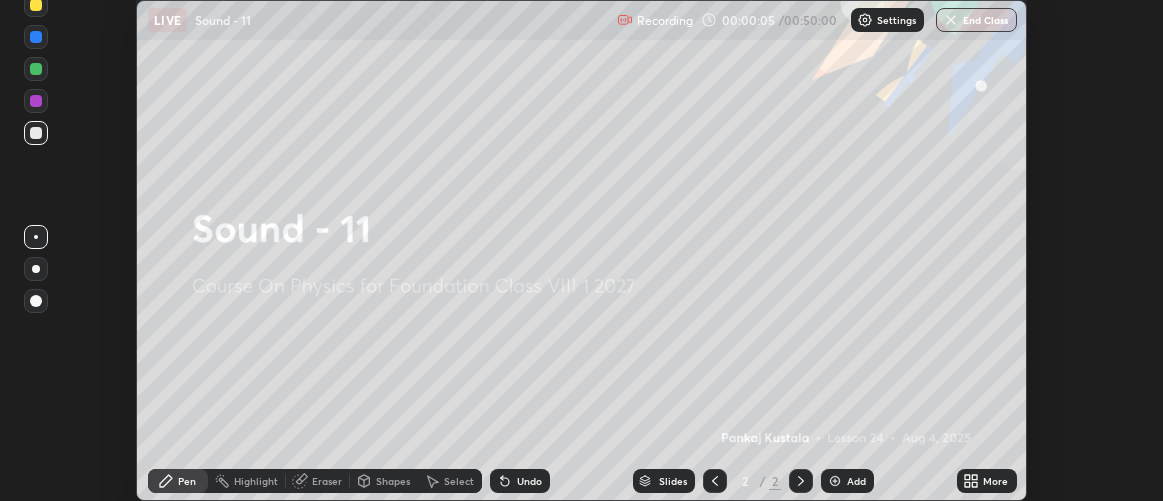 click on "Add" at bounding box center [856, 481] 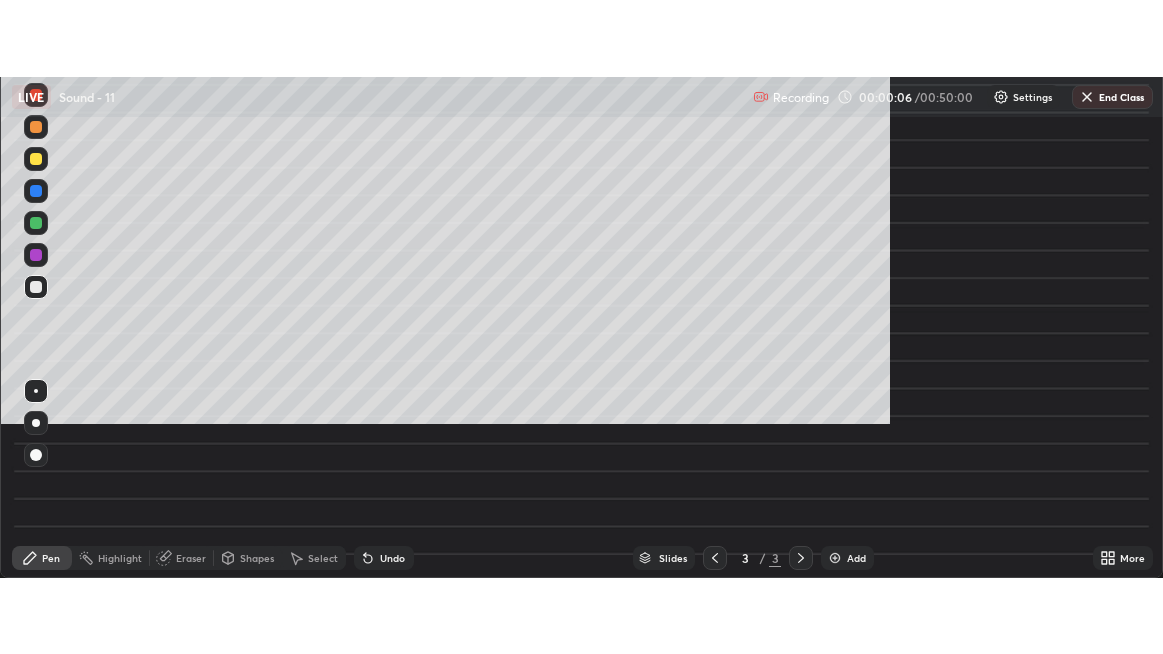 scroll, scrollTop: 99345, scrollLeft: 98836, axis: both 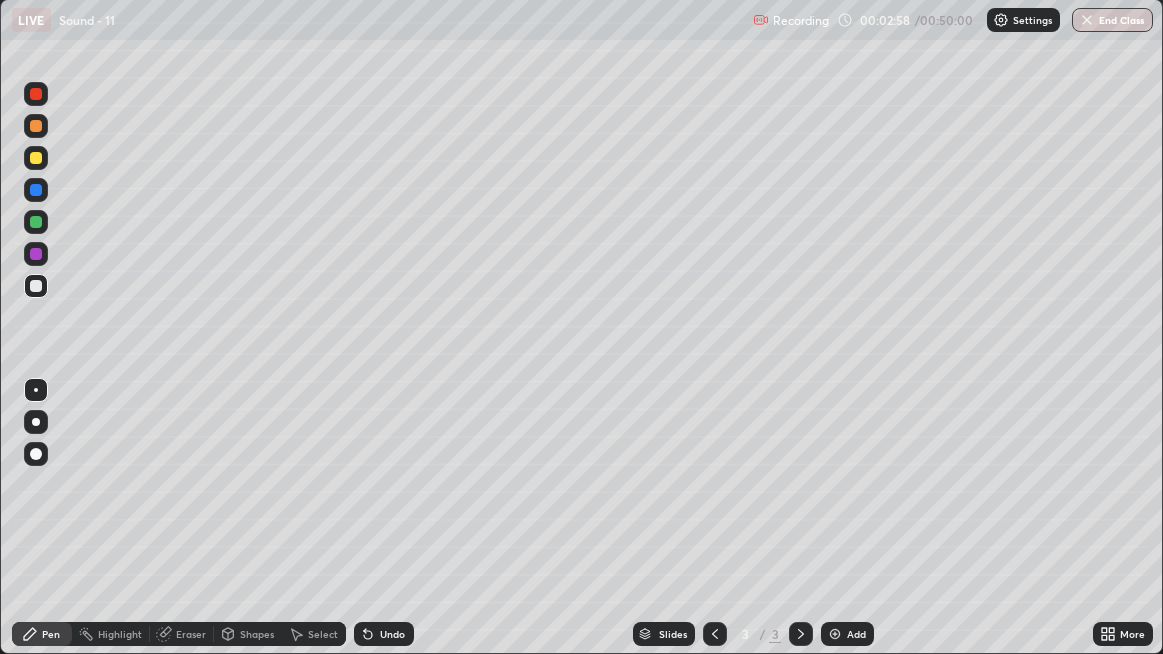 click on "Undo" at bounding box center [392, 634] 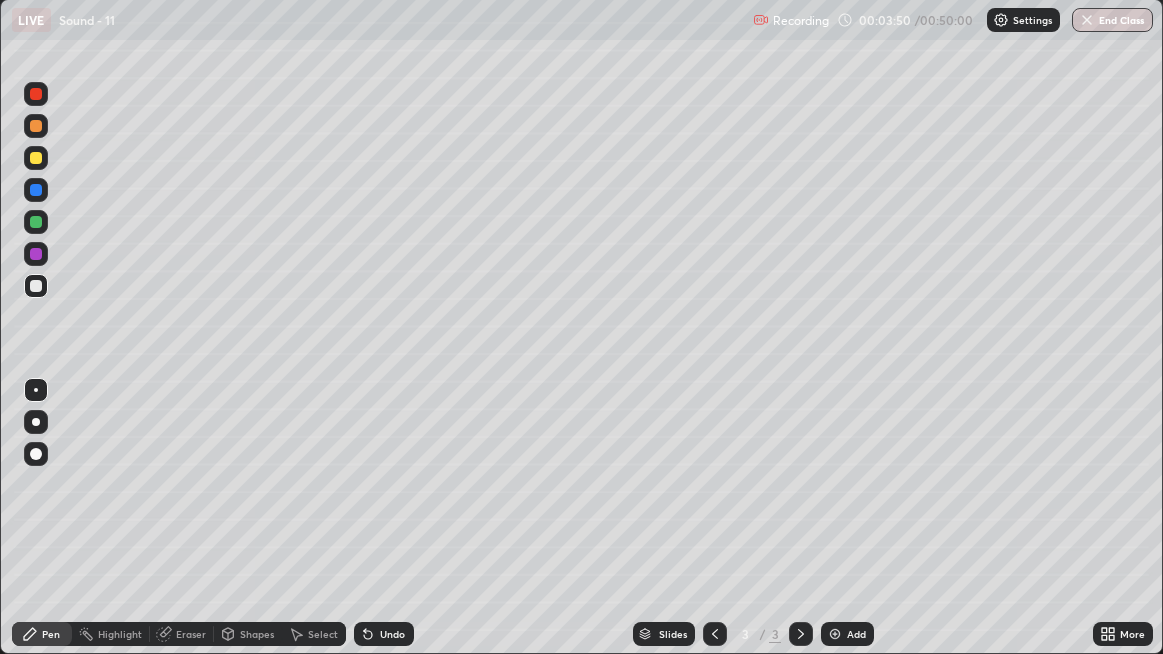click on "Eraser" at bounding box center [191, 634] 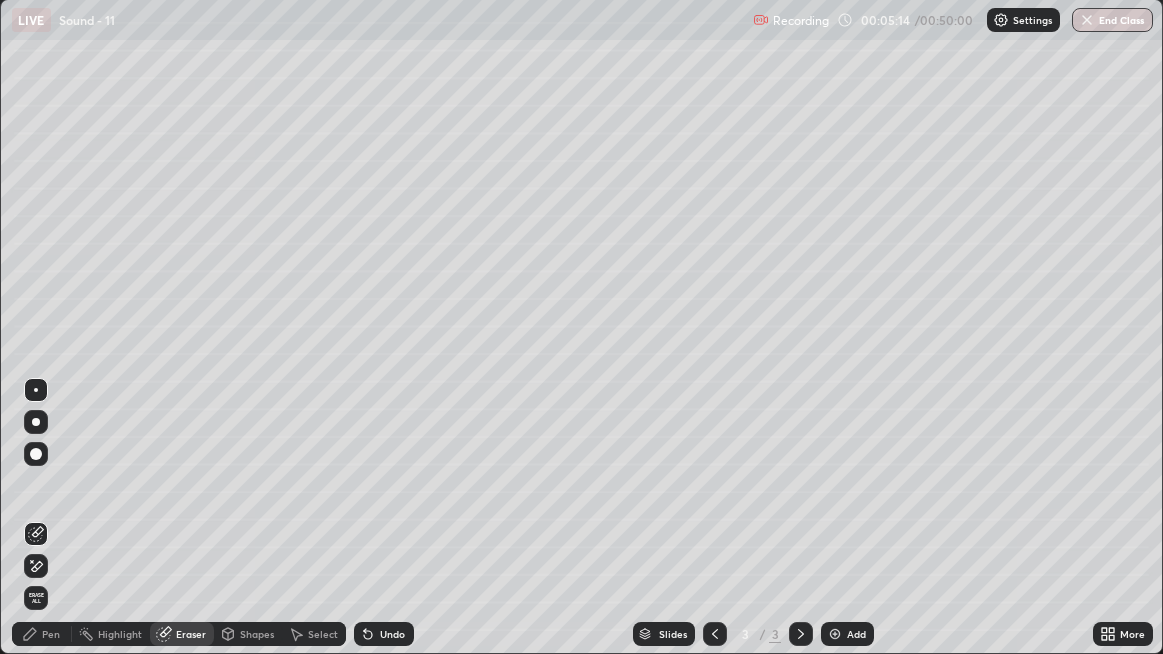 click on "Undo" at bounding box center (392, 634) 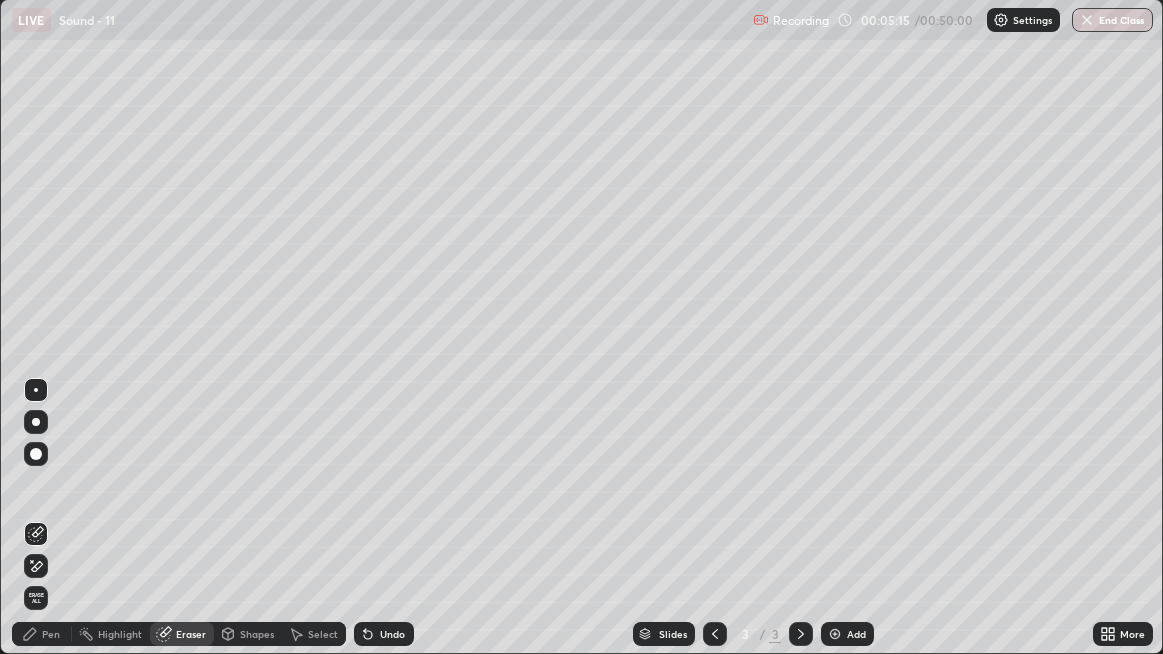 click on "Pen" at bounding box center (51, 634) 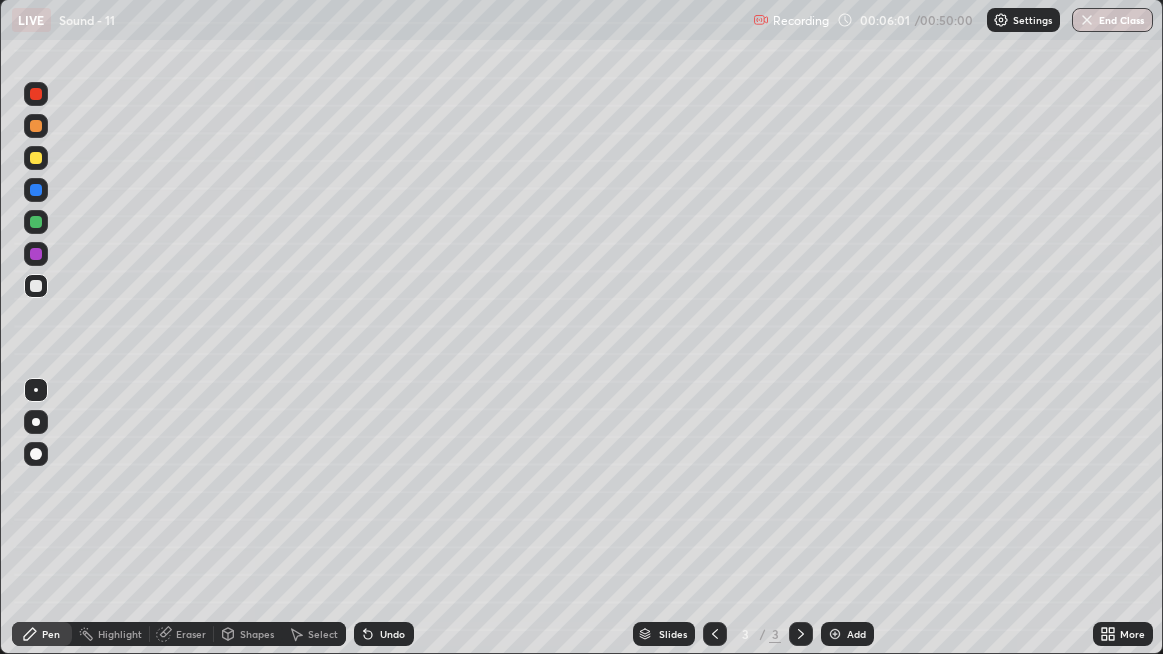 click on "Eraser" at bounding box center (182, 634) 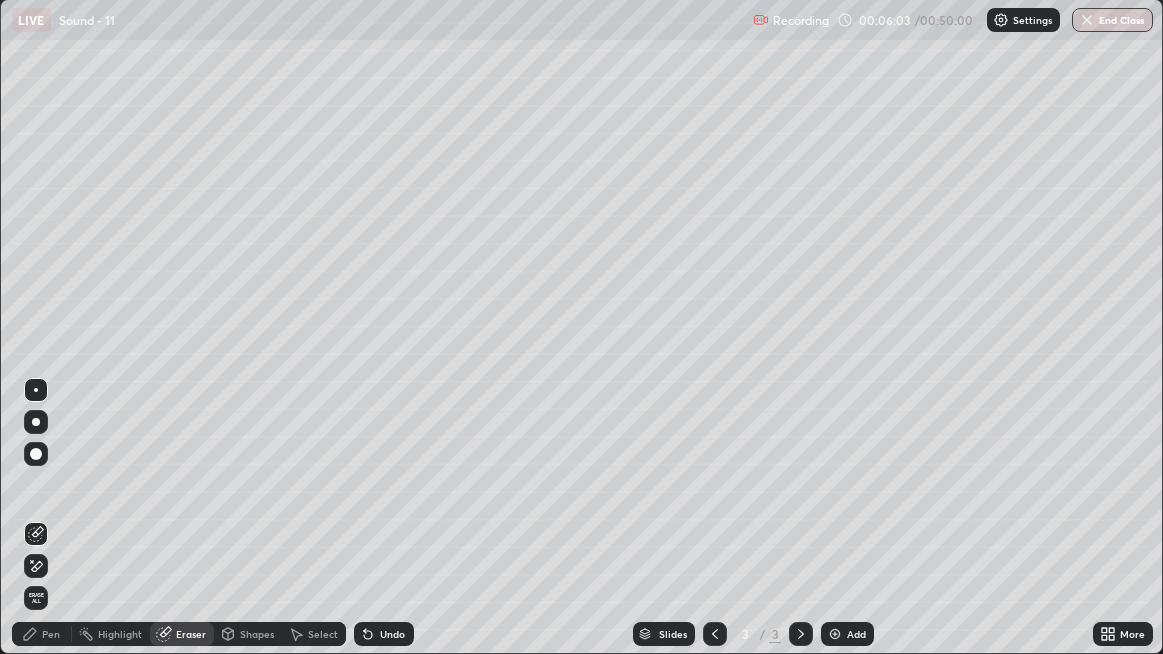 click 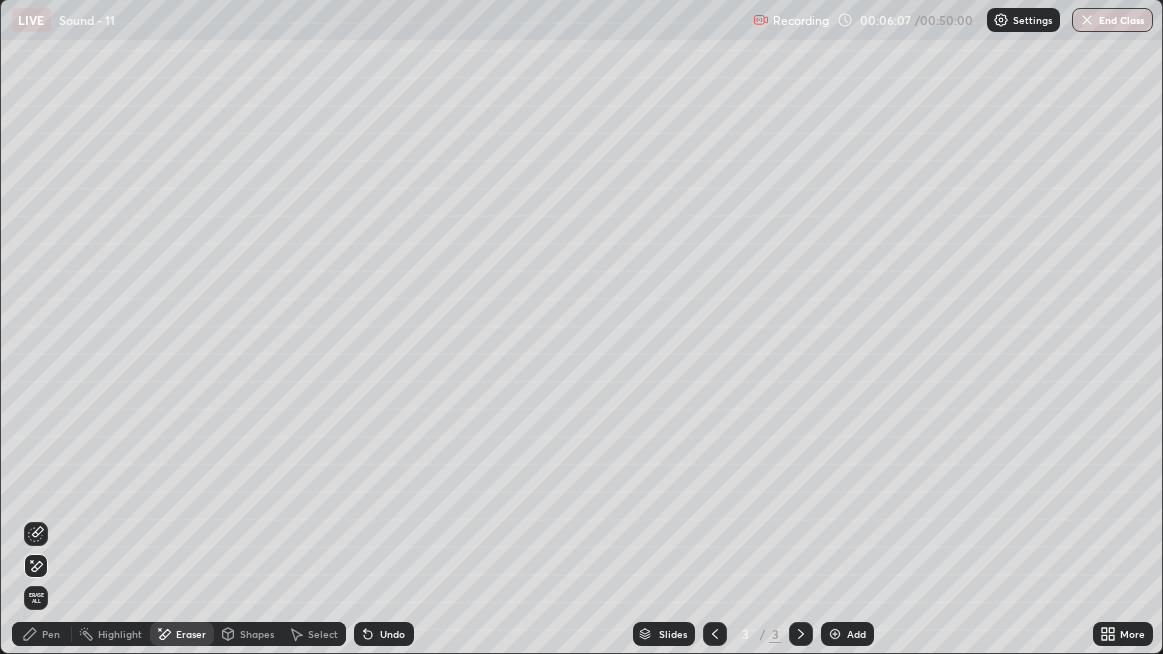 click on "Pen" at bounding box center (51, 634) 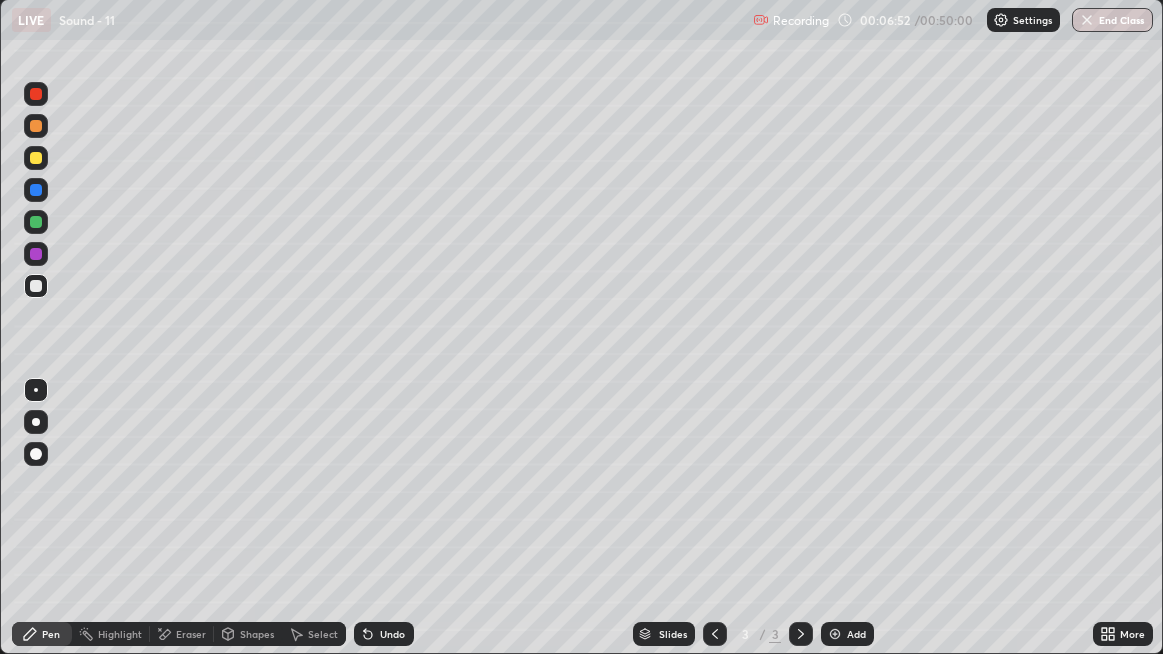 click on "Eraser" at bounding box center (191, 634) 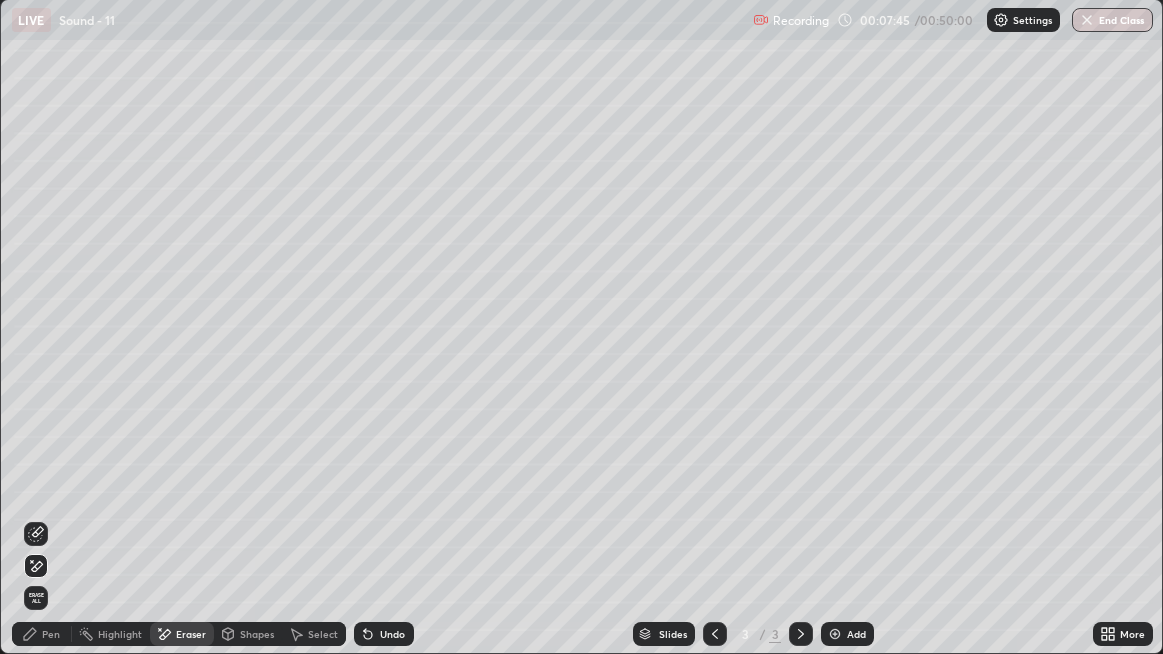 click on "Pen" at bounding box center [51, 634] 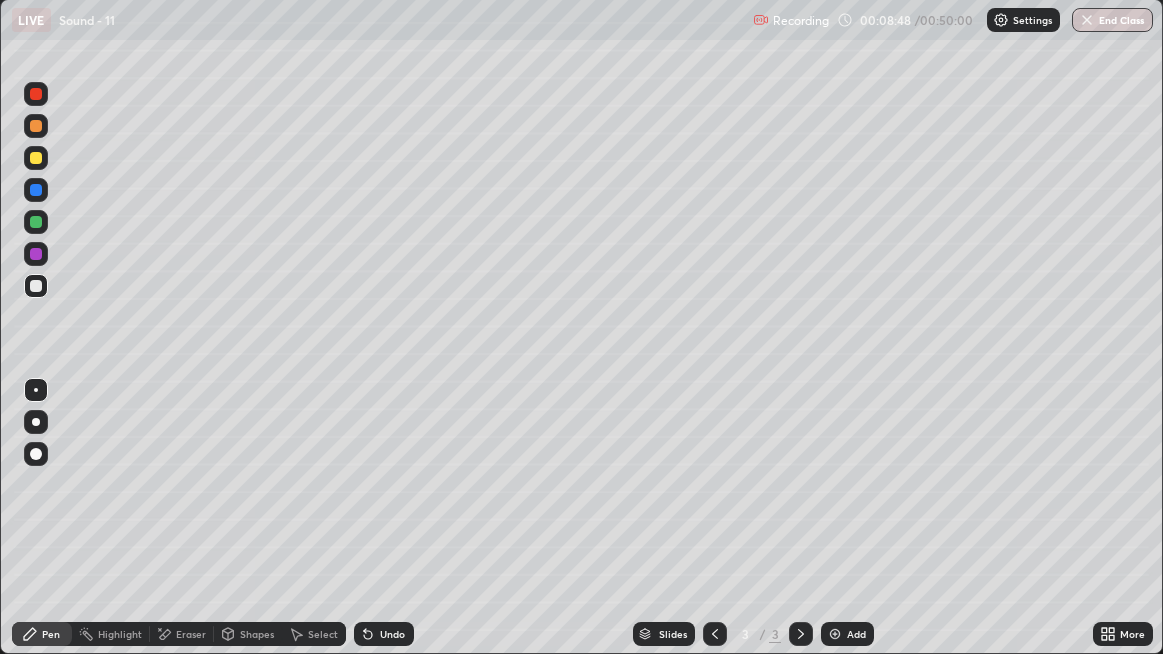 click at bounding box center [36, 494] 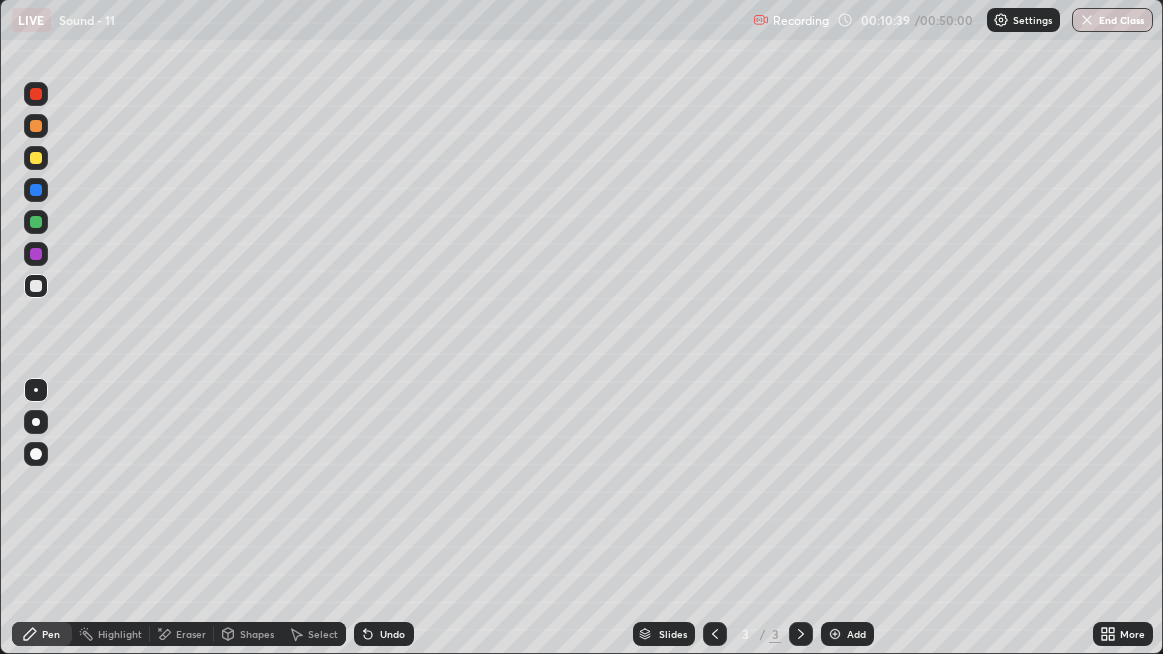 click on "Eraser" at bounding box center (191, 634) 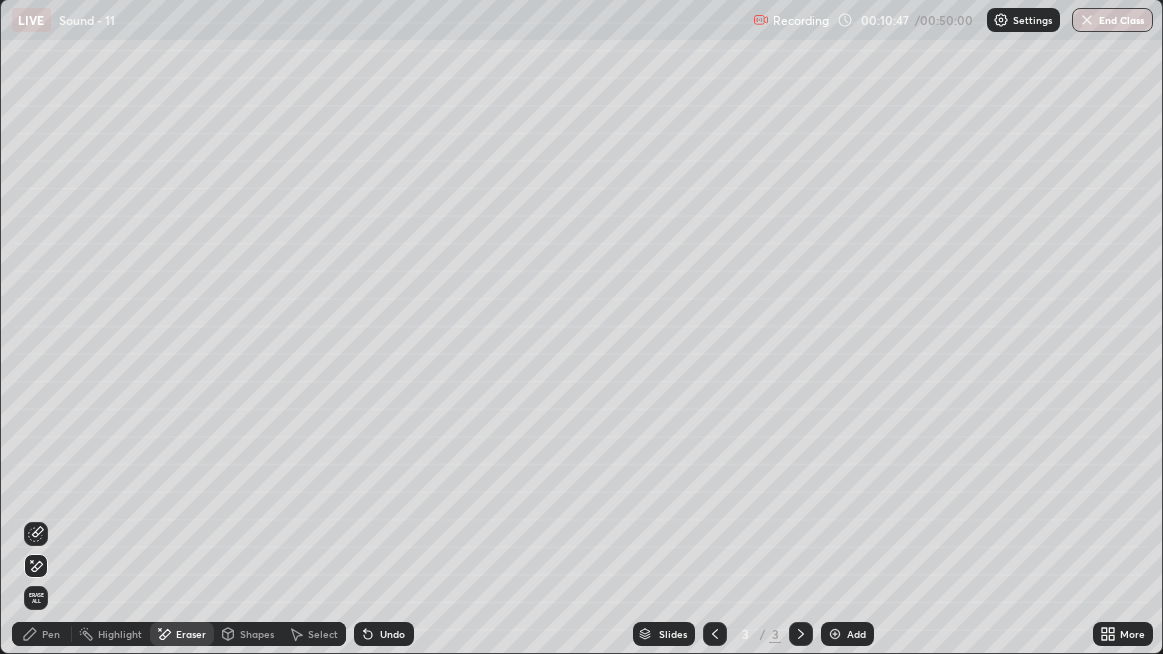click on "Pen" at bounding box center (51, 634) 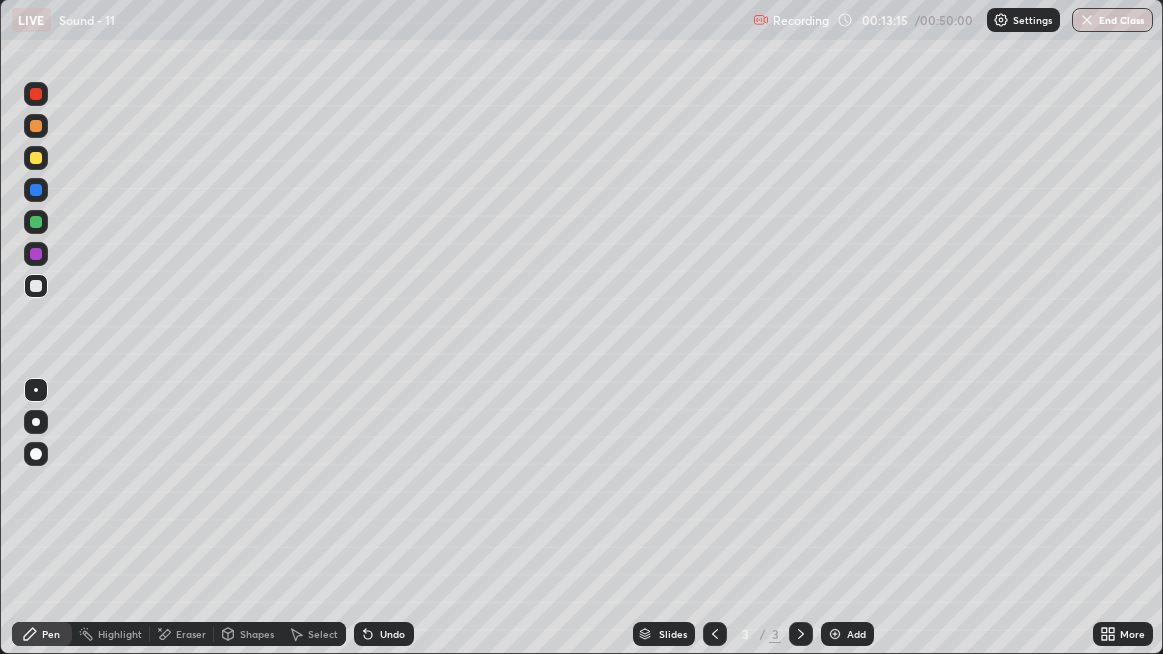 click on "Add" at bounding box center (847, 634) 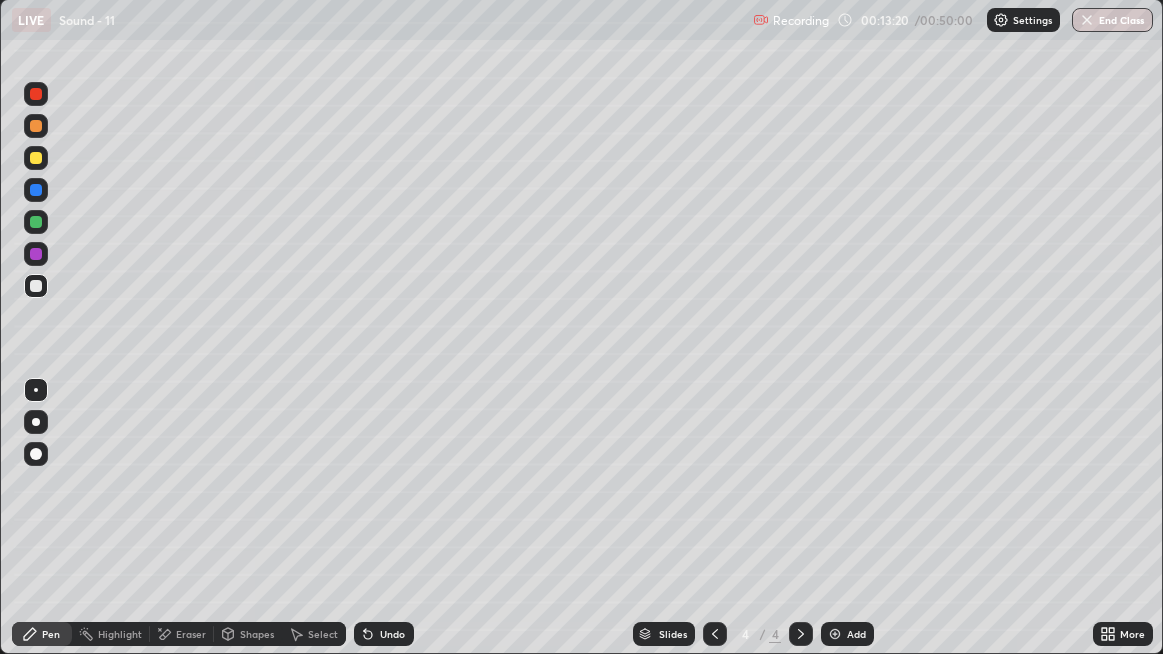 click 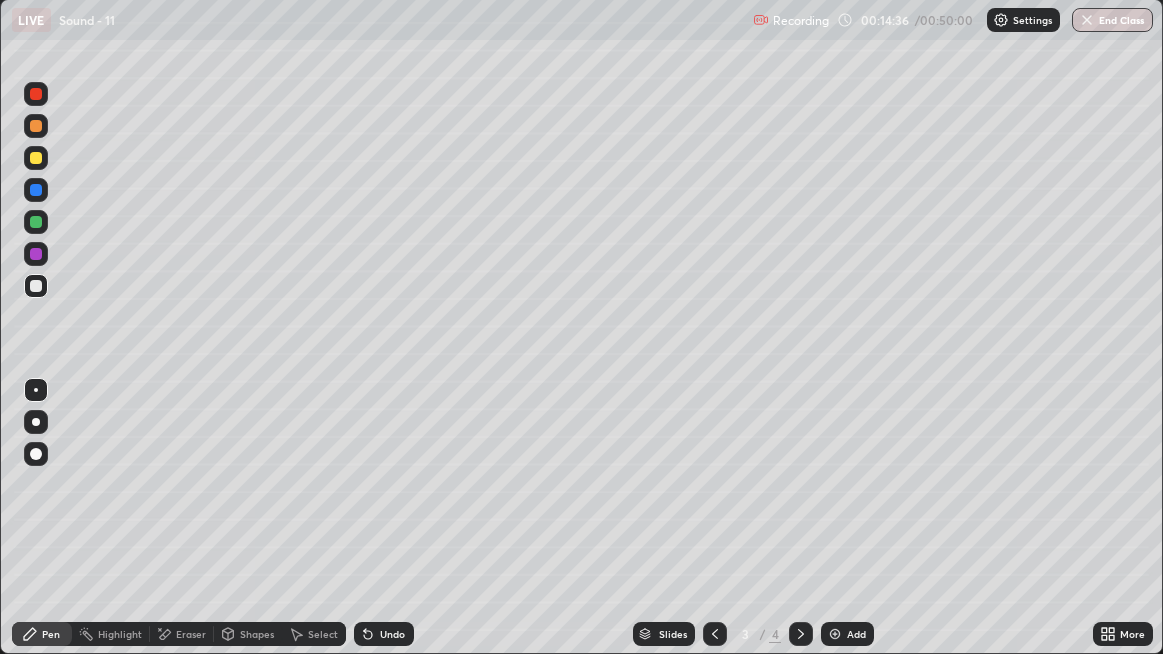 click 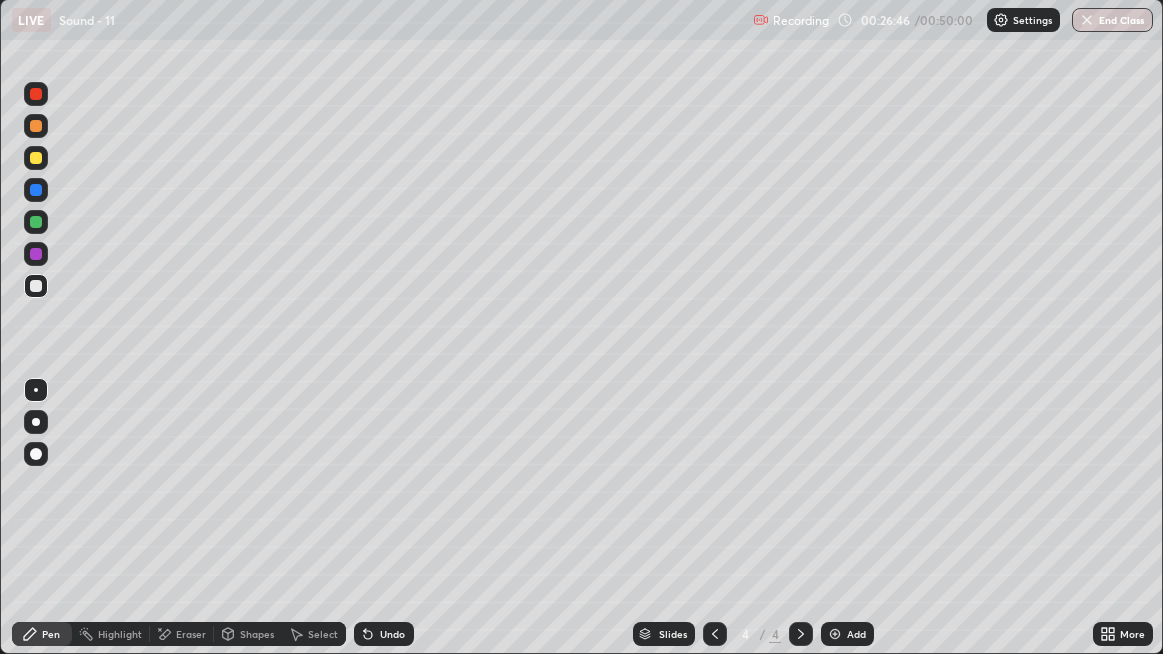 click on "Add" at bounding box center [856, 634] 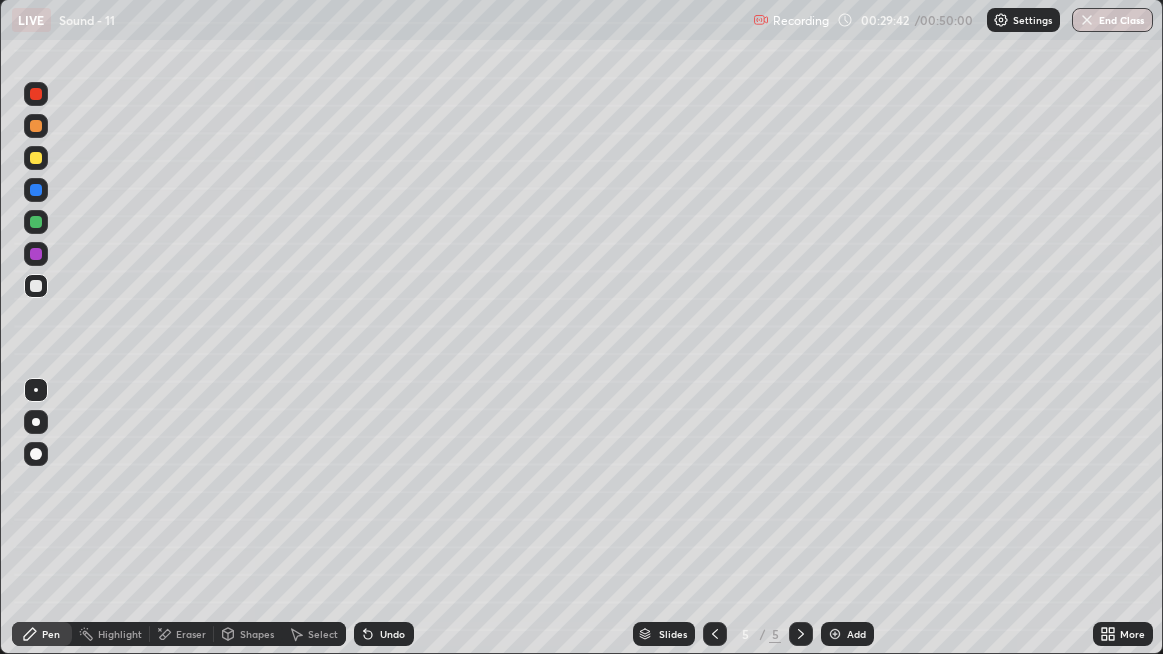 click on "Eraser" at bounding box center (191, 634) 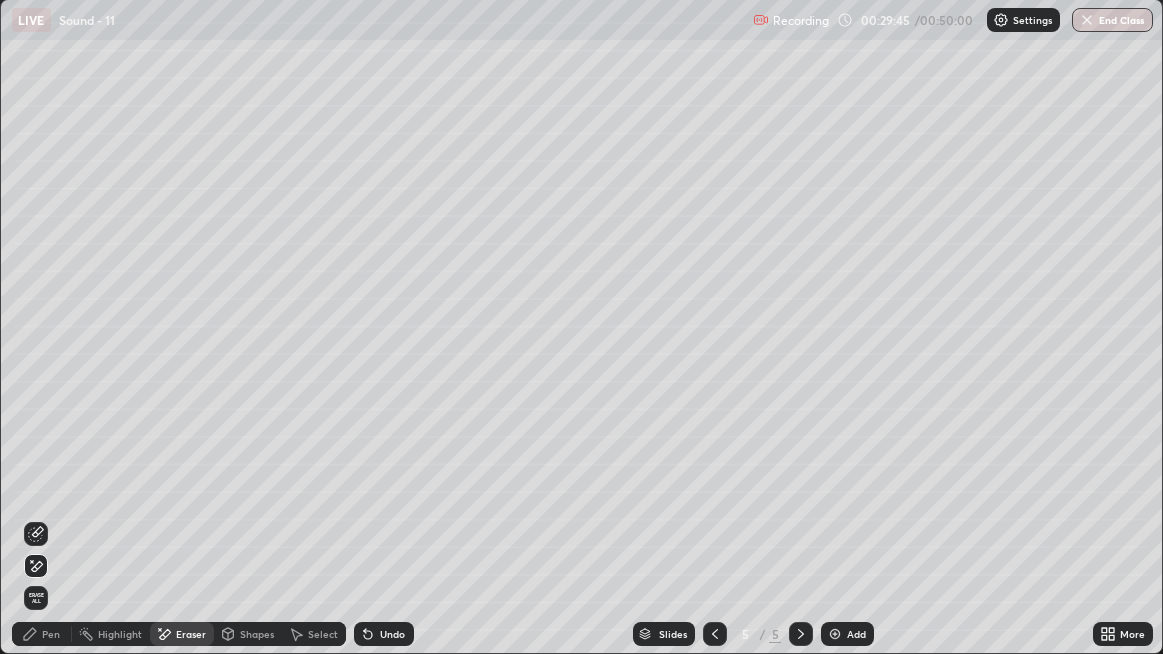 click on "Pen" at bounding box center [42, 634] 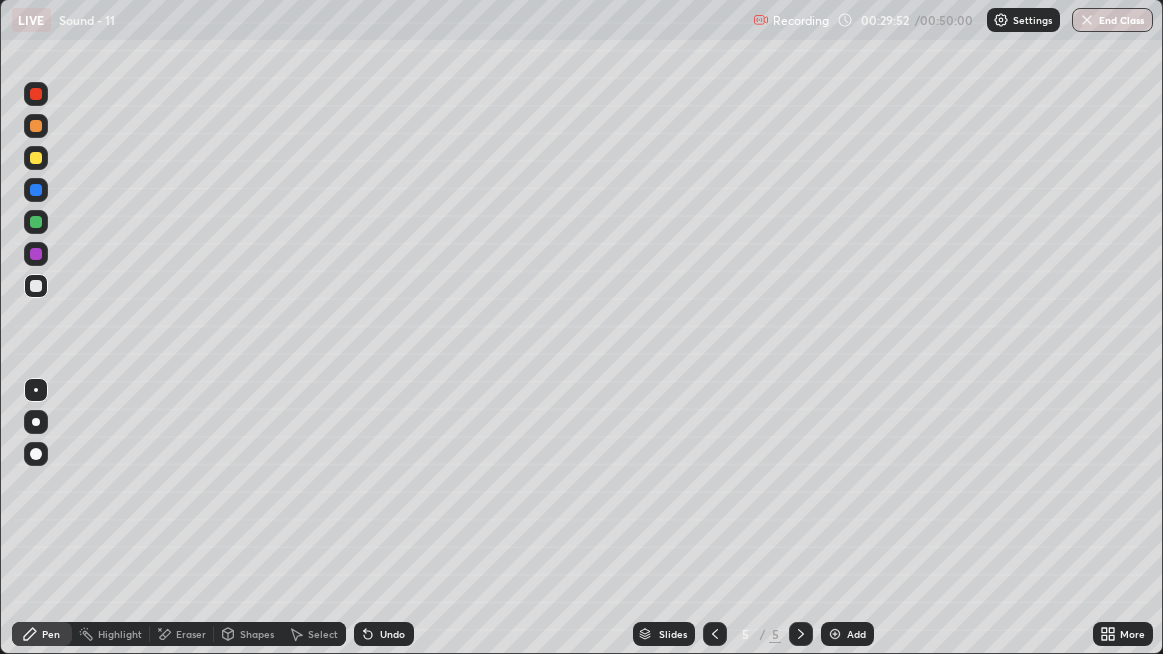 click on "Undo" at bounding box center [384, 634] 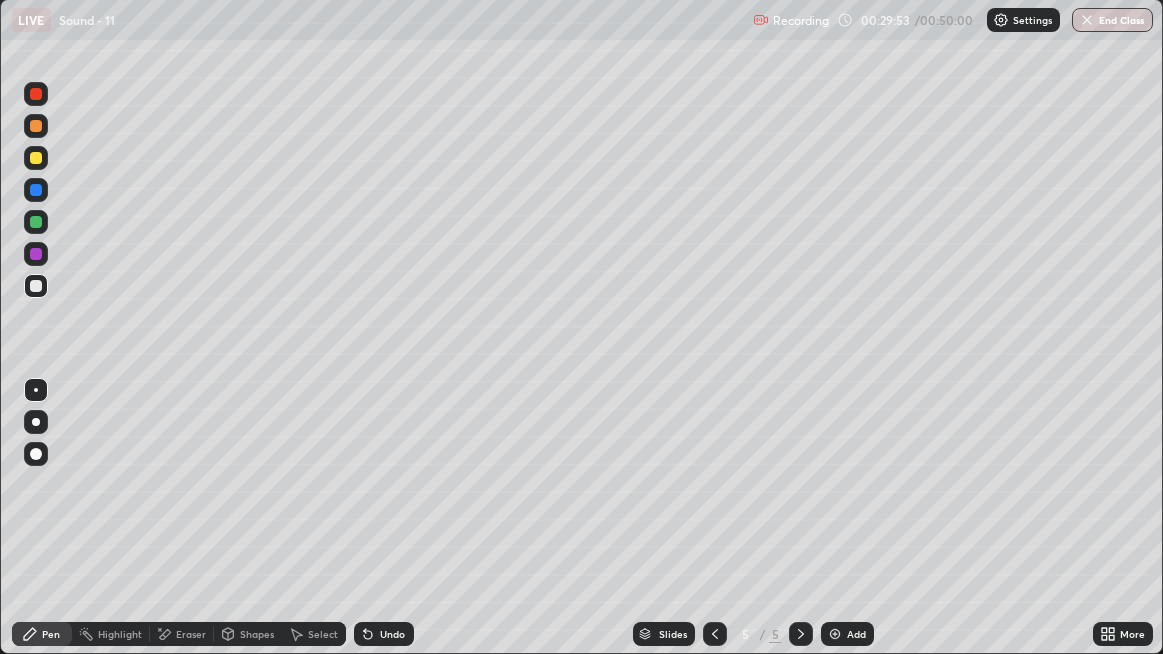click on "Undo" at bounding box center [392, 634] 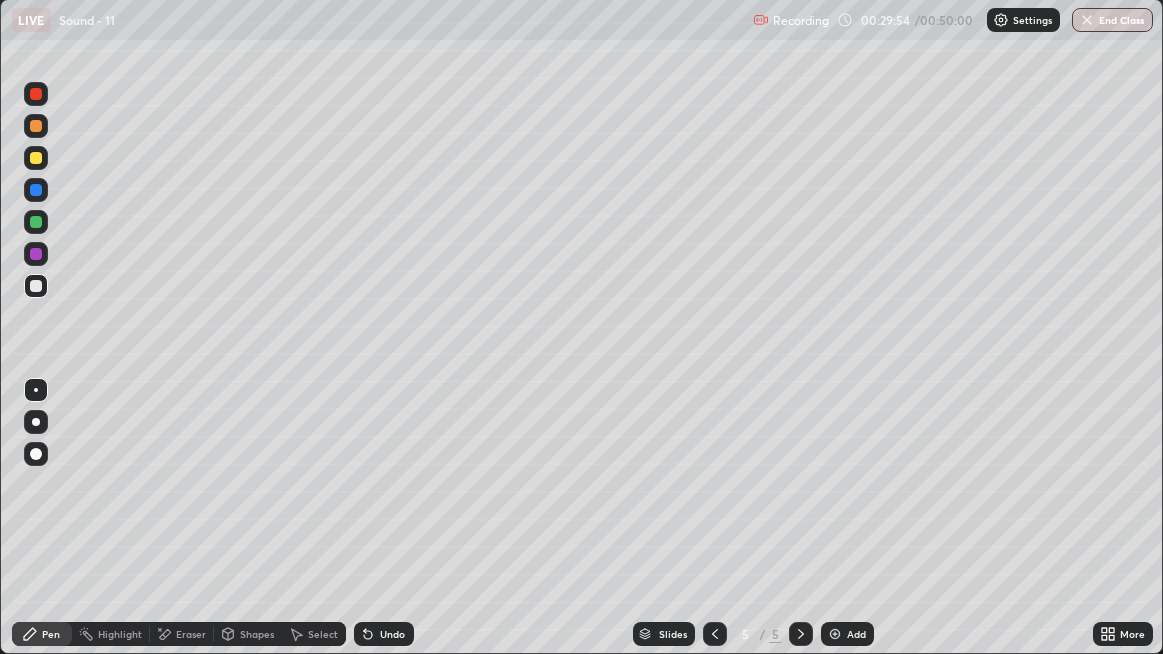 click on "Undo" at bounding box center [392, 634] 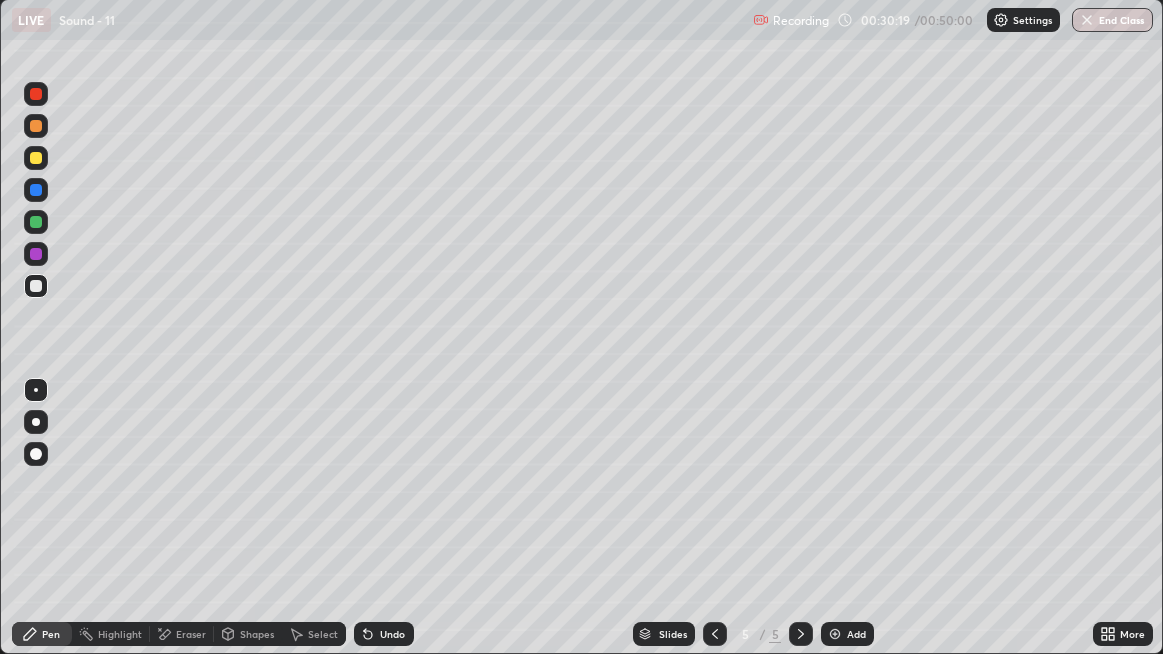 click on "Undo" at bounding box center (392, 634) 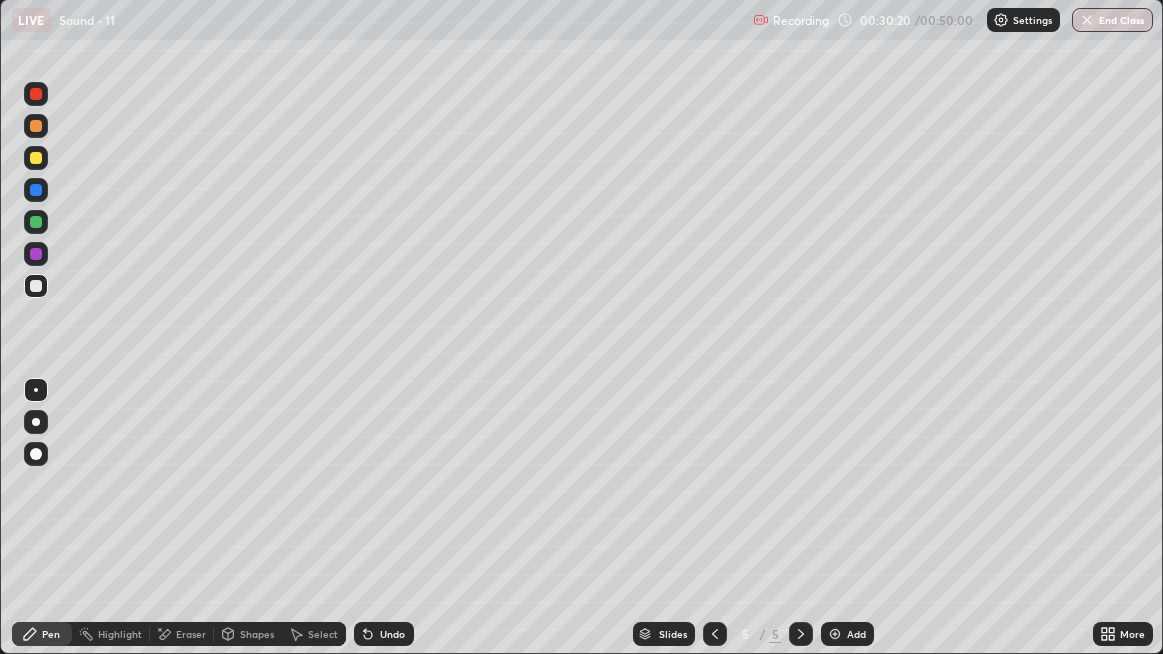 click on "Undo" at bounding box center [384, 634] 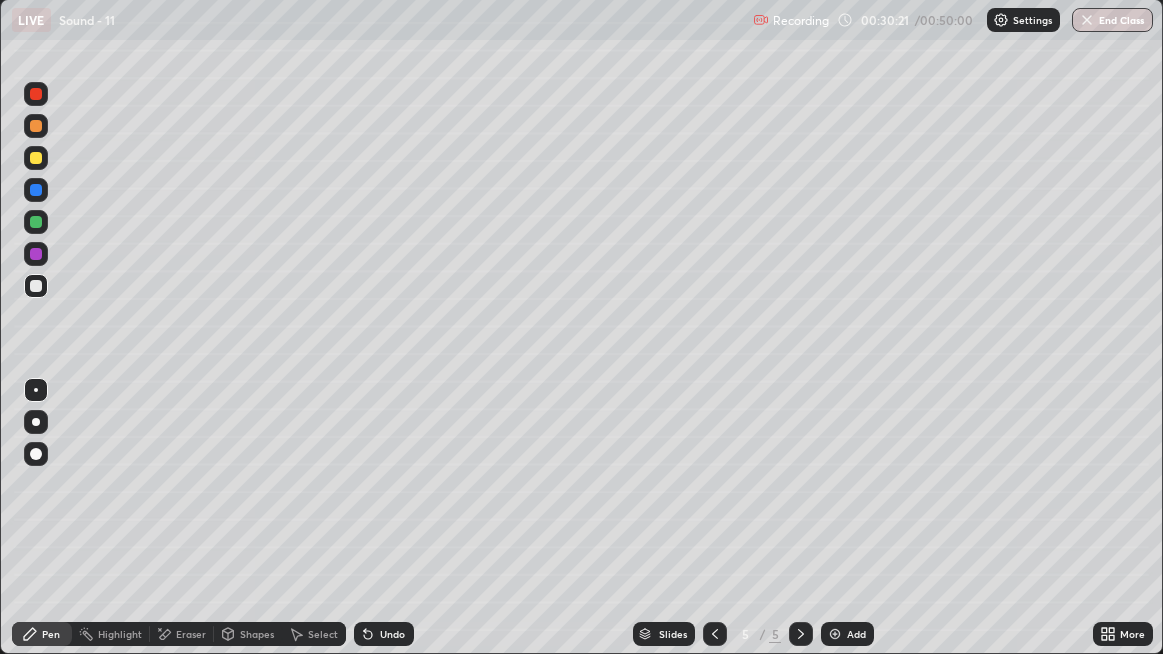click on "Undo" at bounding box center (384, 634) 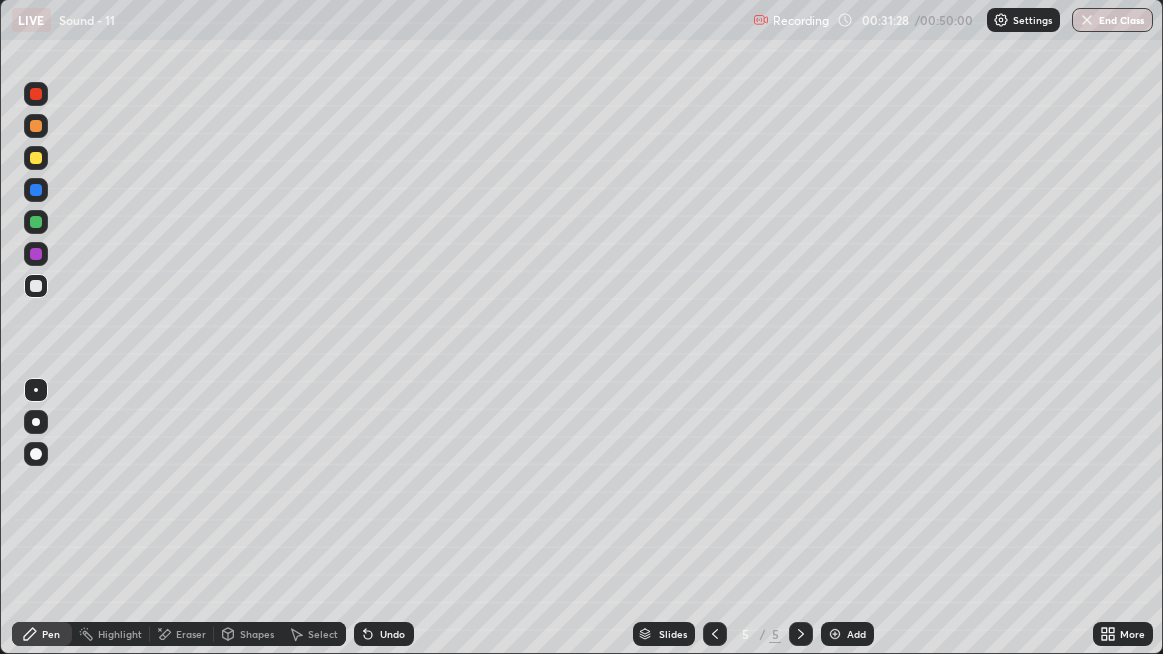 click on "Eraser" at bounding box center (191, 634) 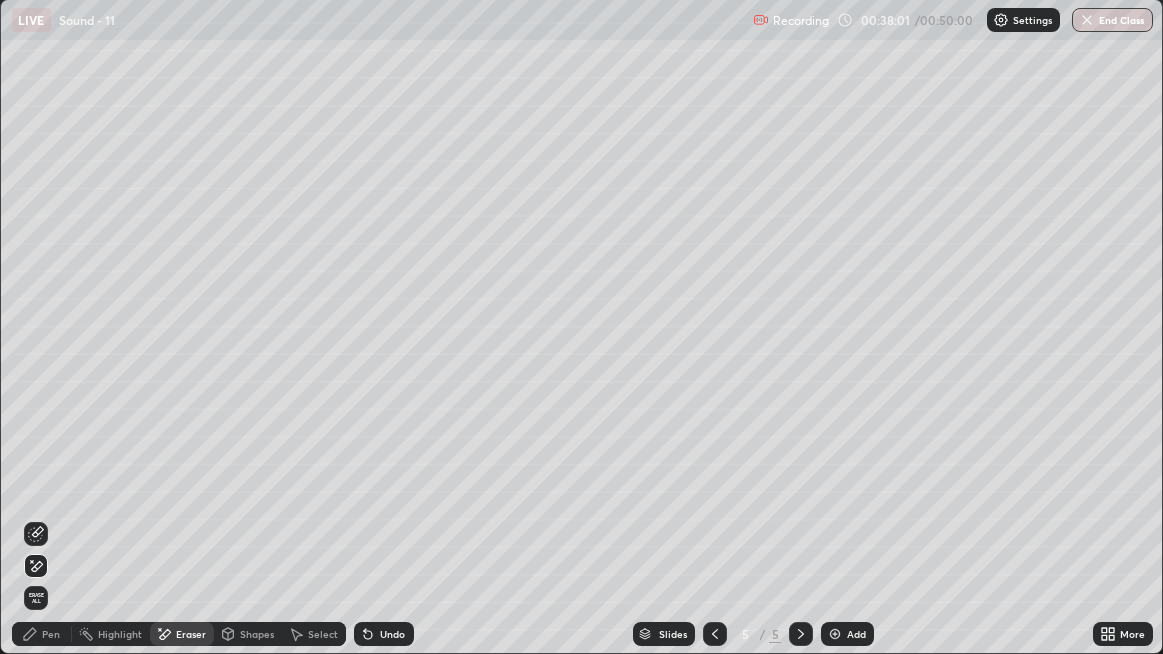 click on "Undo" at bounding box center (392, 634) 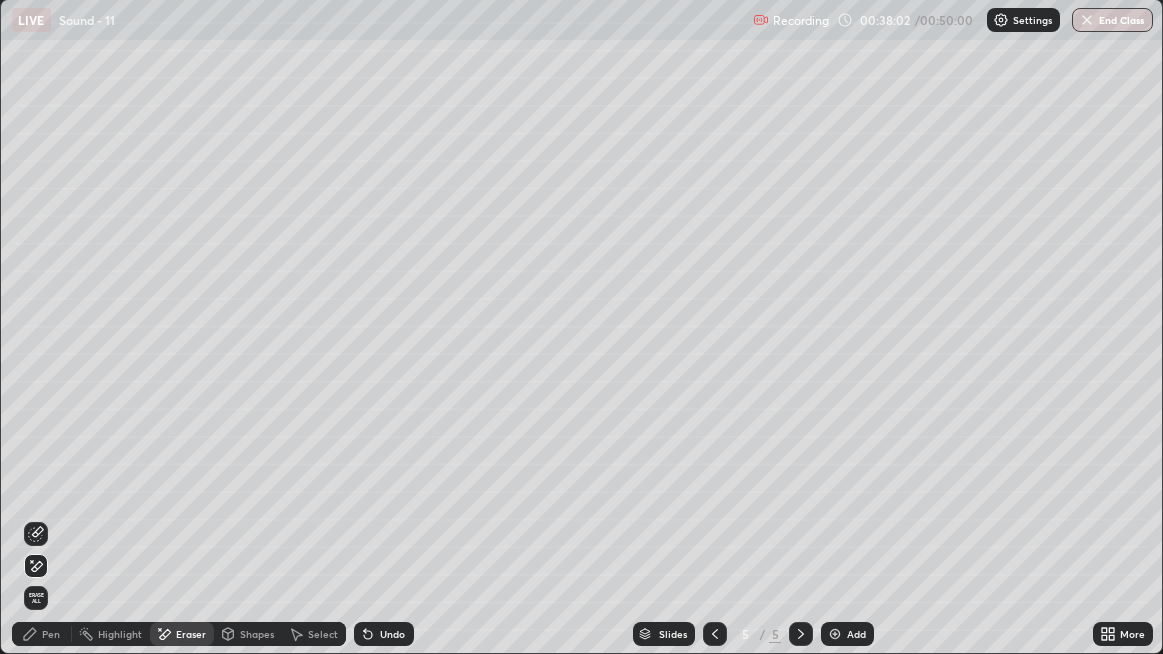 click on "Pen" at bounding box center (51, 634) 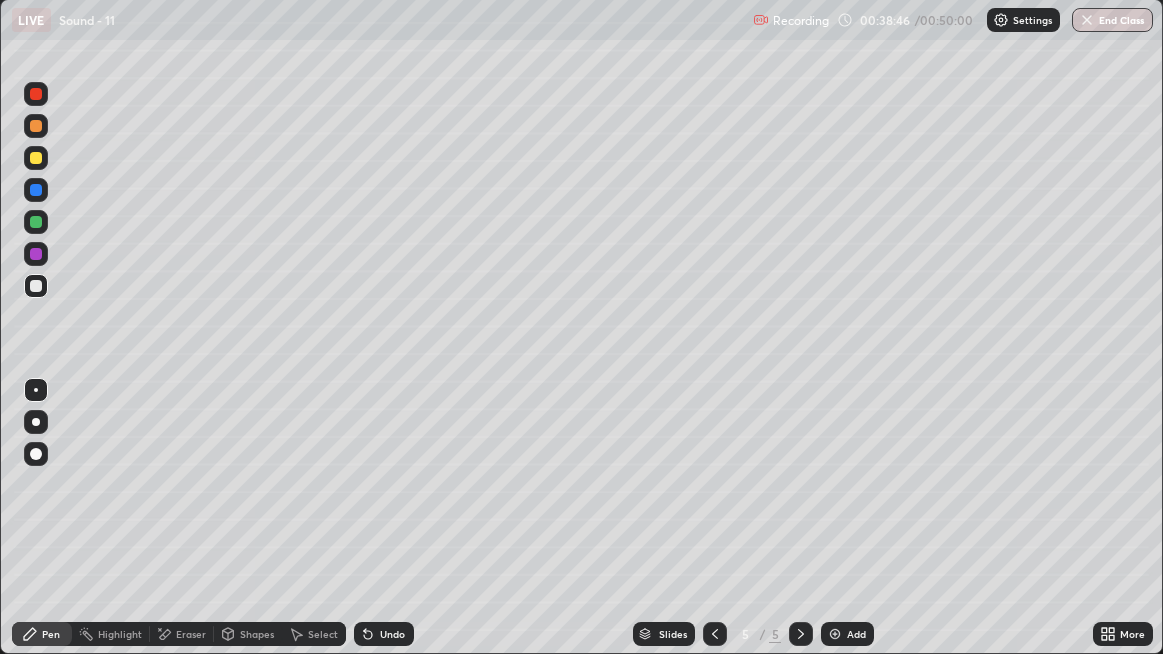 click on "Undo" at bounding box center (392, 634) 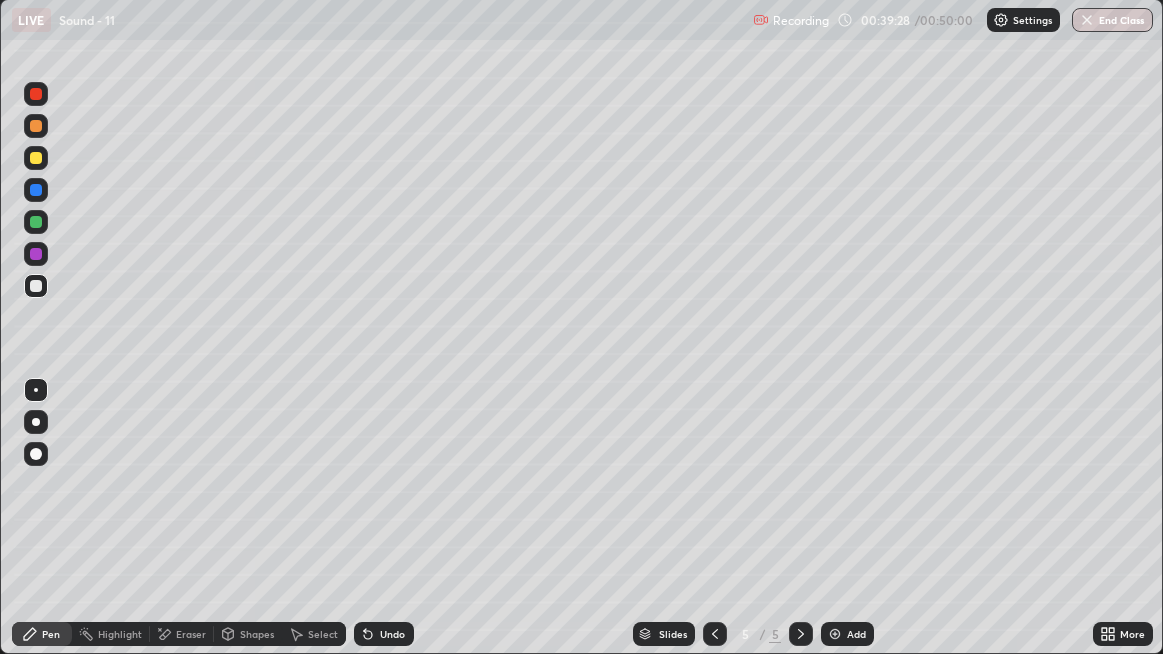 click on "Undo" at bounding box center [392, 634] 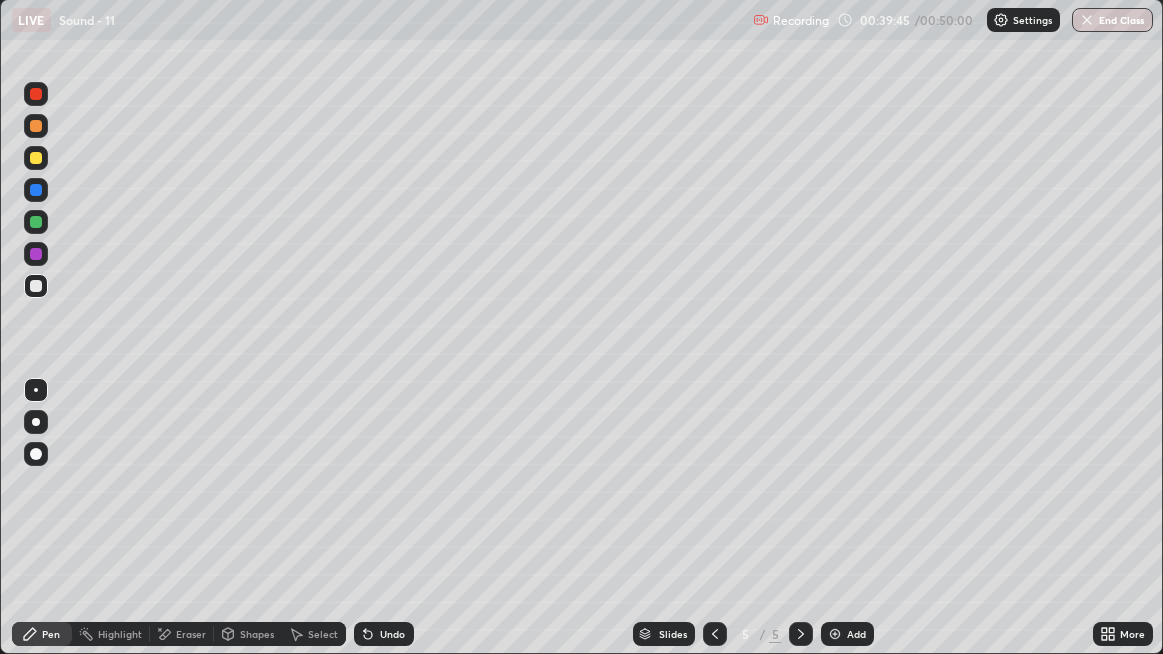 click on "Undo" at bounding box center [392, 634] 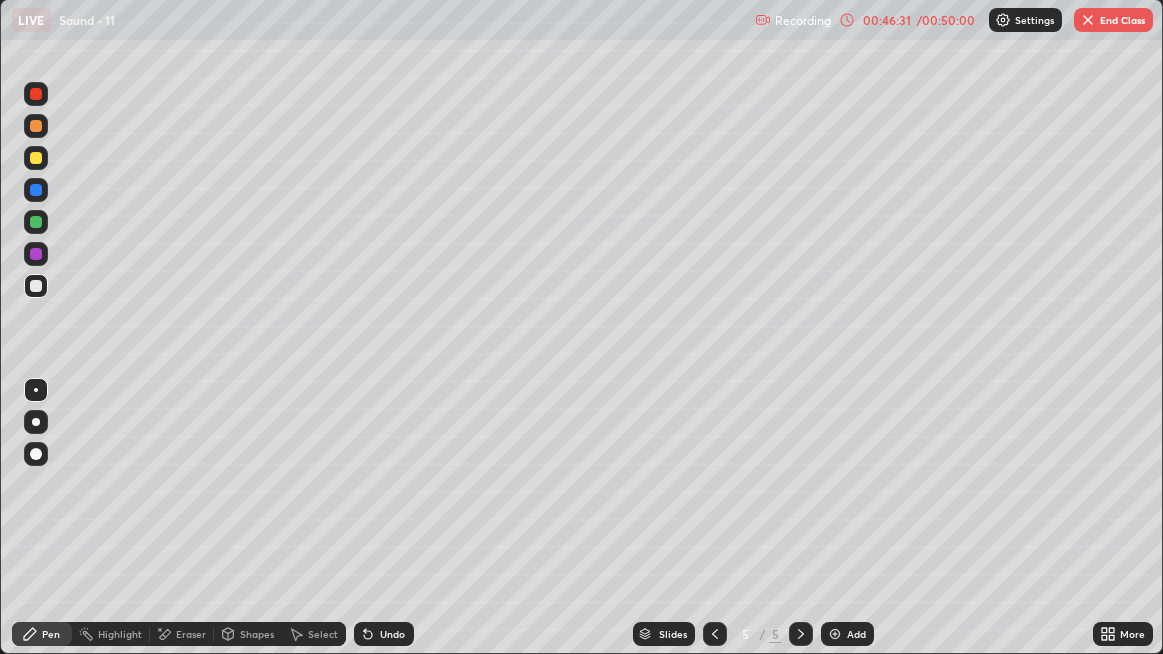 click on "End Class" at bounding box center (1113, 20) 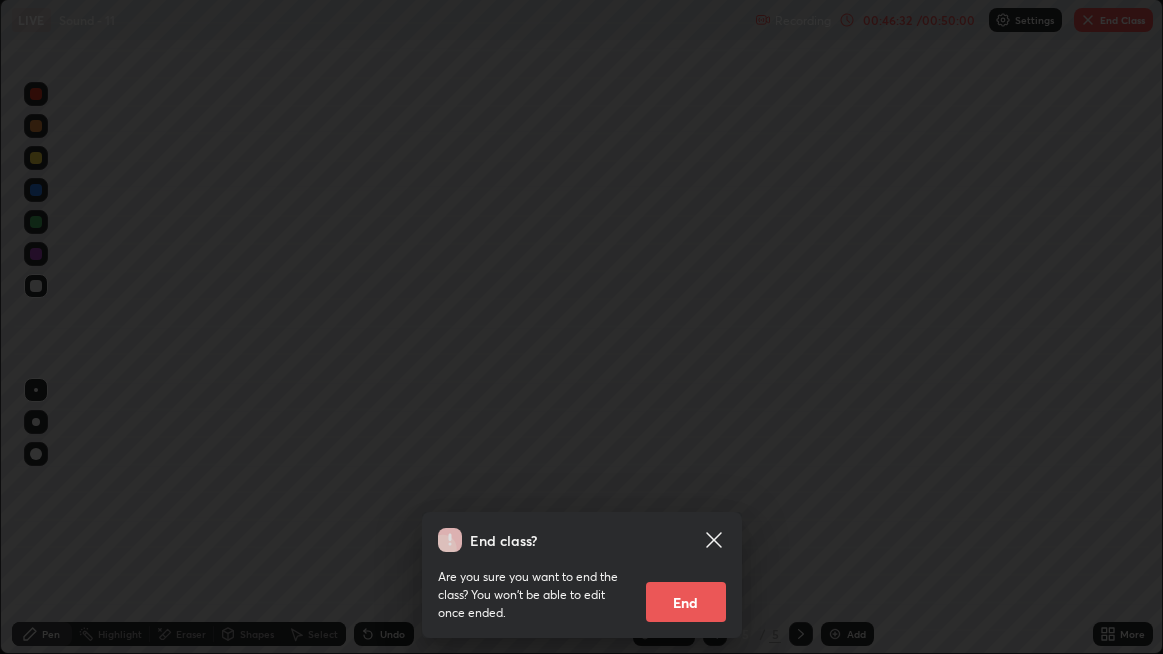 click on "End" at bounding box center [686, 602] 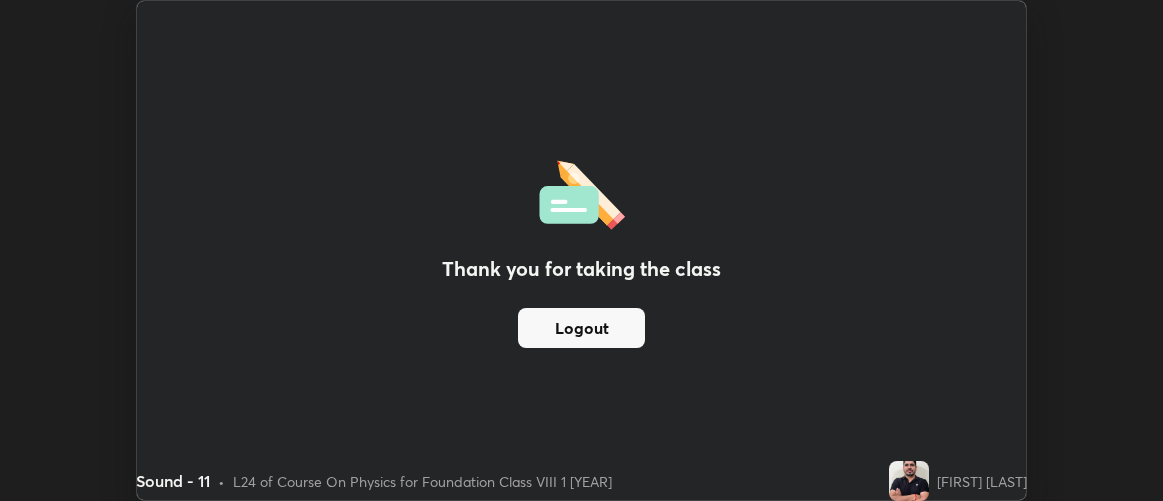 scroll, scrollTop: 500, scrollLeft: 1163, axis: both 